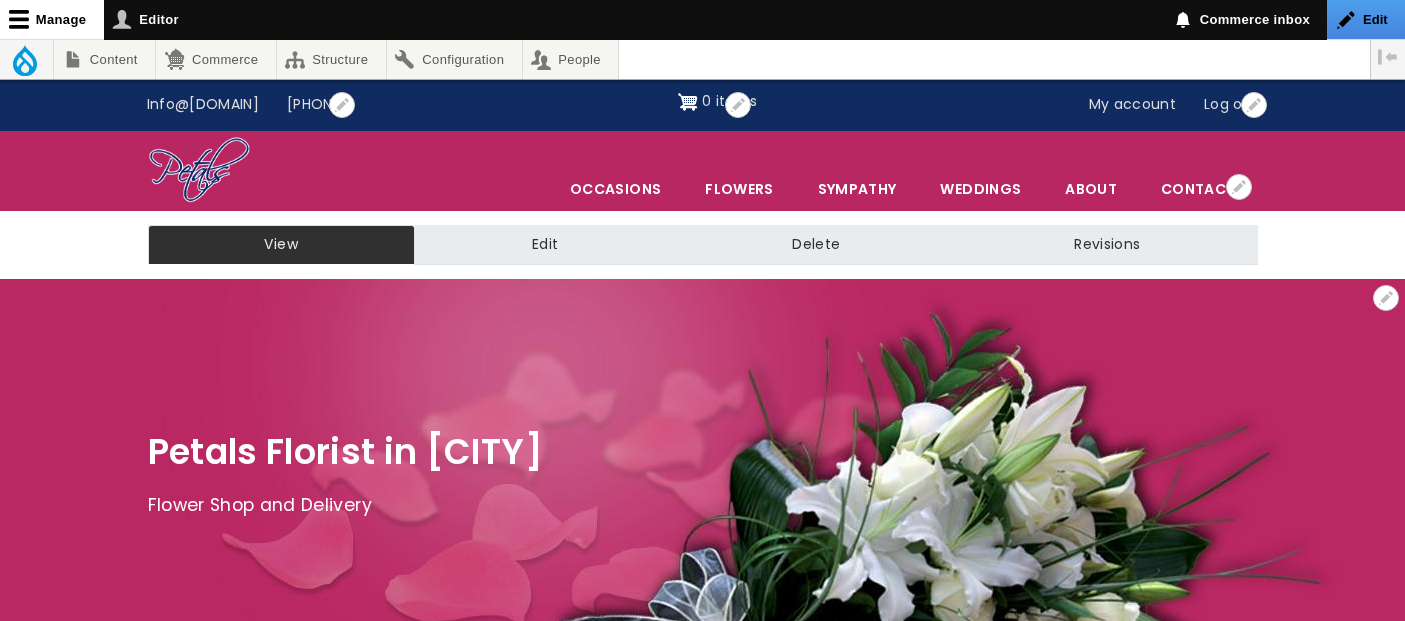 scroll, scrollTop: 0, scrollLeft: 0, axis: both 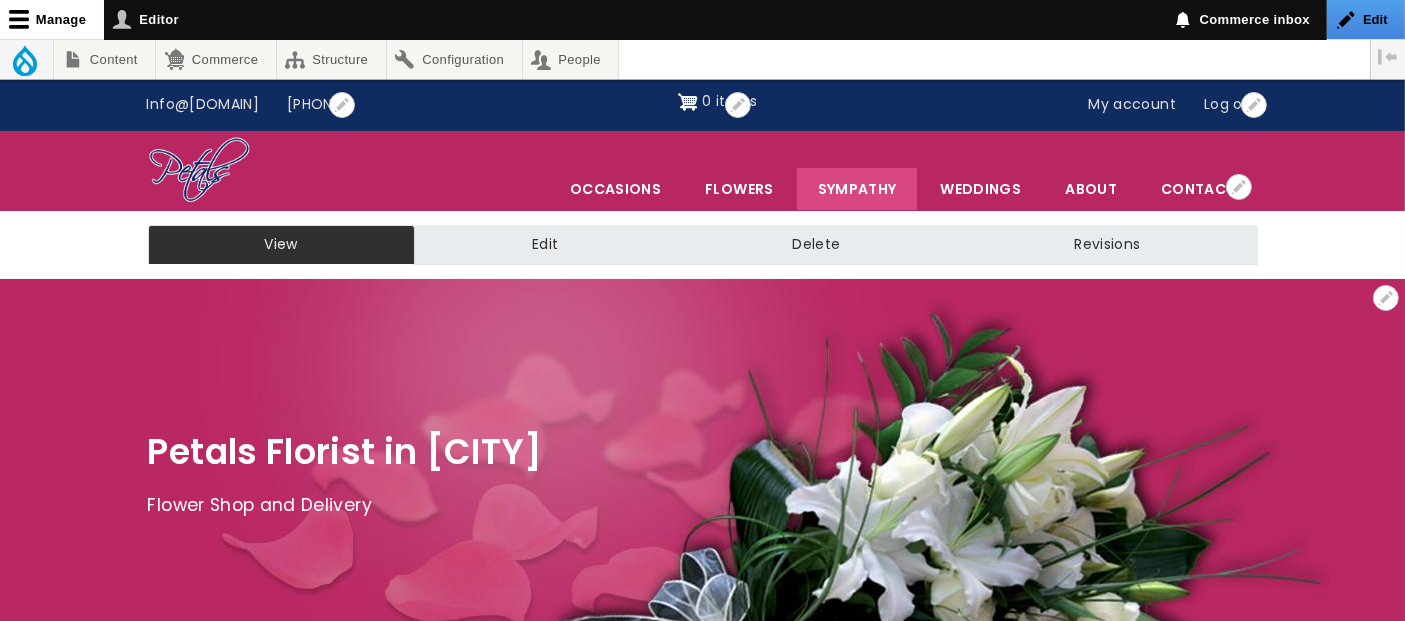 click on "Sympathy" at bounding box center (857, 189) 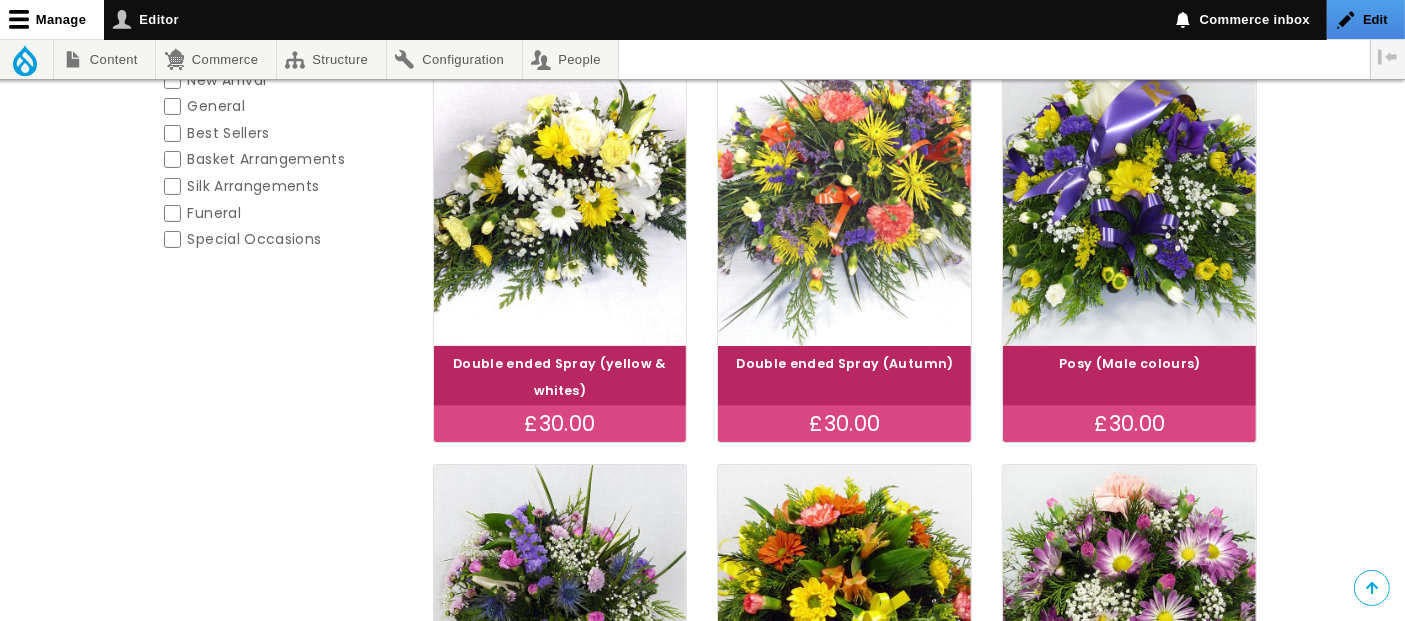 scroll, scrollTop: 777, scrollLeft: 0, axis: vertical 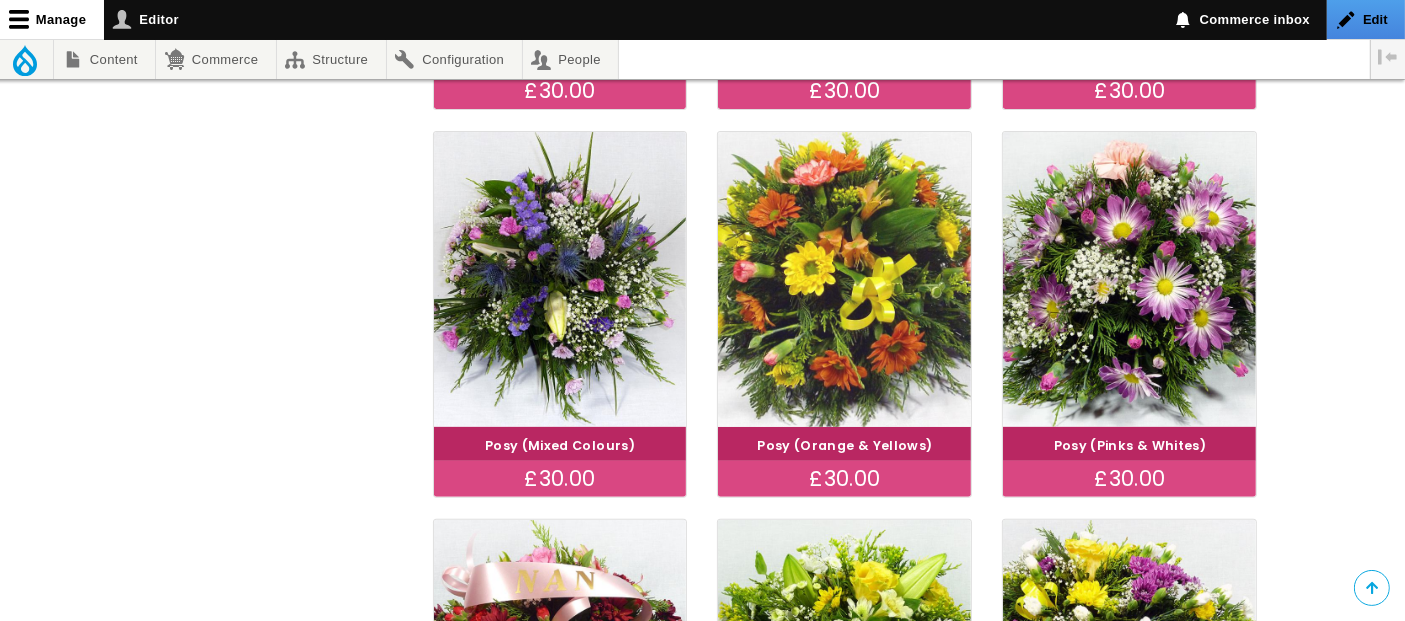 click at bounding box center (845, 279) 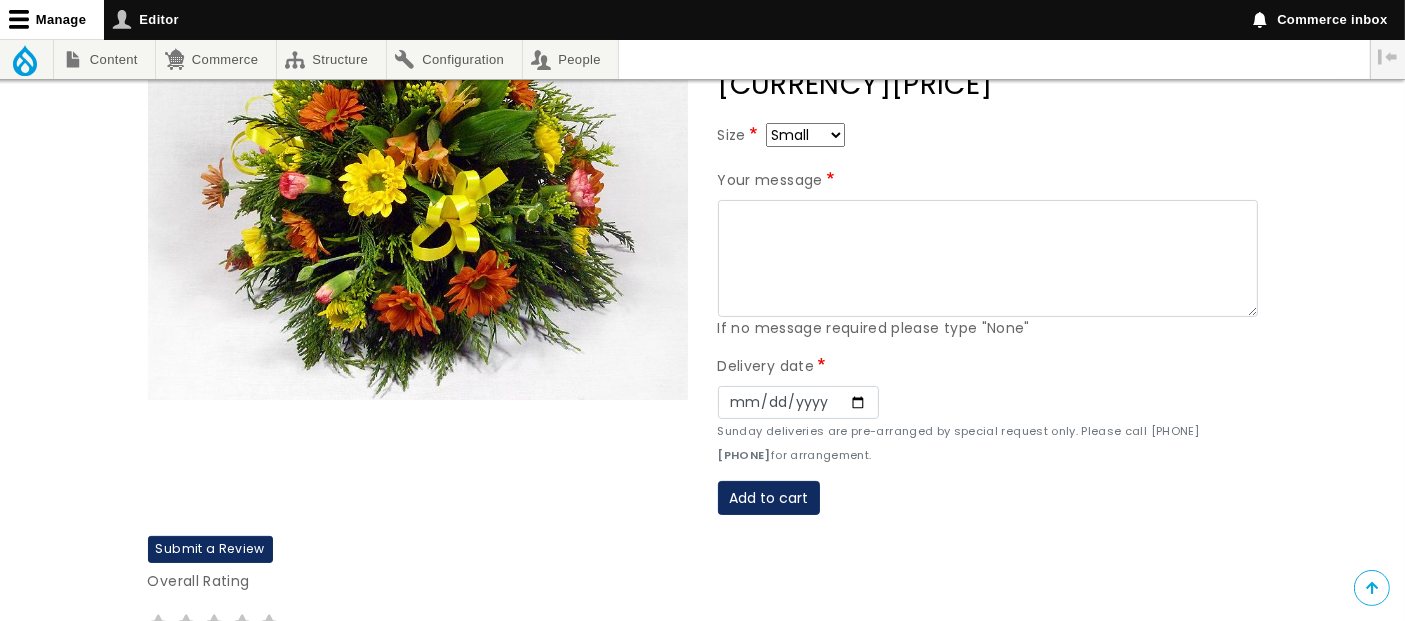 scroll, scrollTop: 333, scrollLeft: 0, axis: vertical 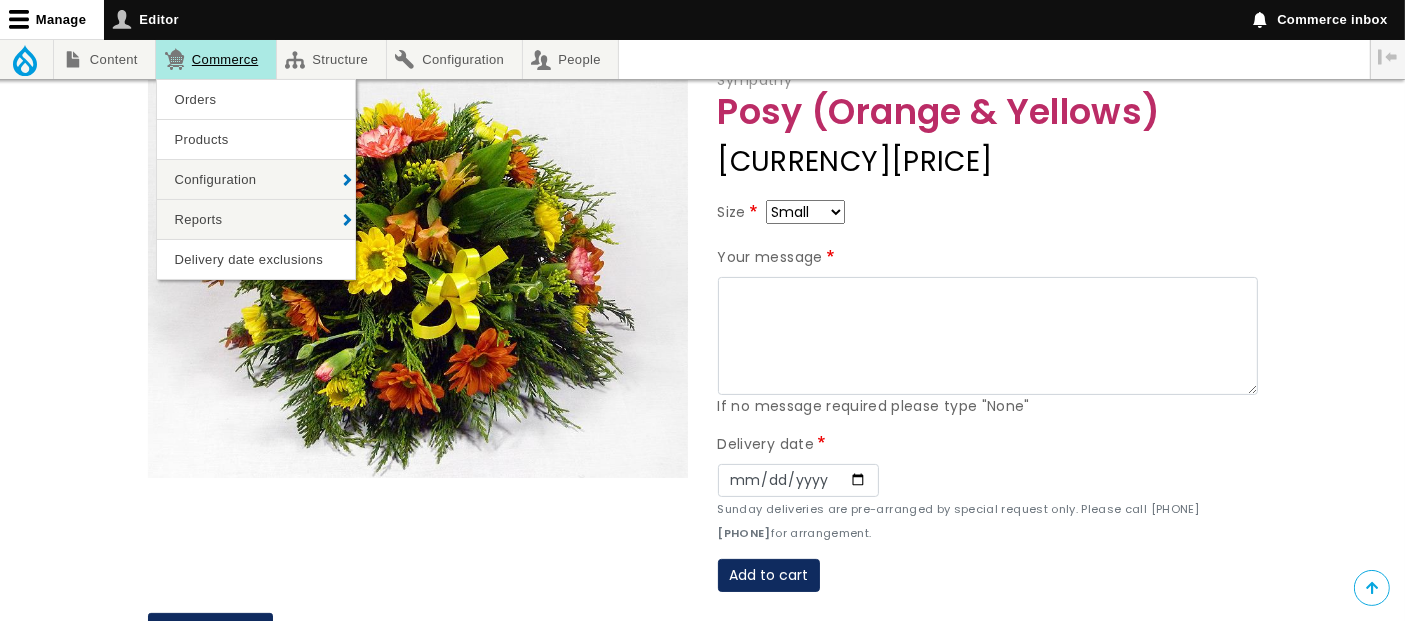 click on "Commerce" at bounding box center [215, 59] 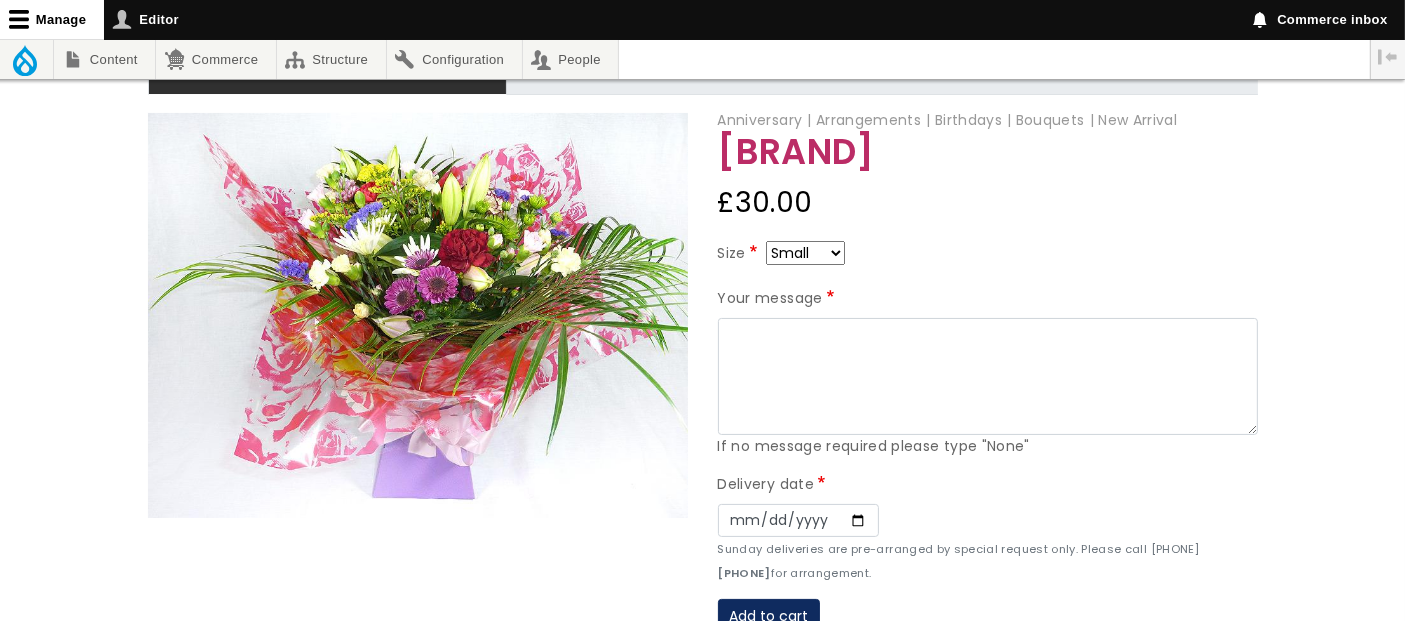 scroll, scrollTop: 222, scrollLeft: 0, axis: vertical 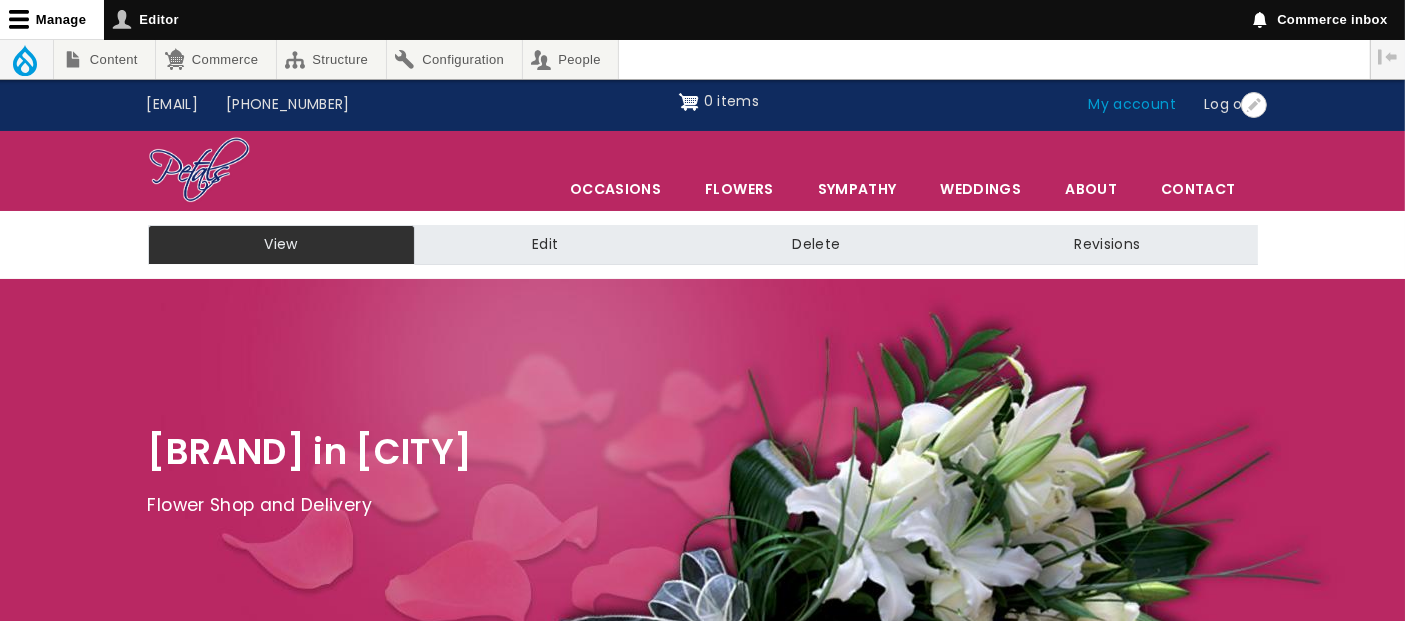 click on "My account" at bounding box center (1133, 105) 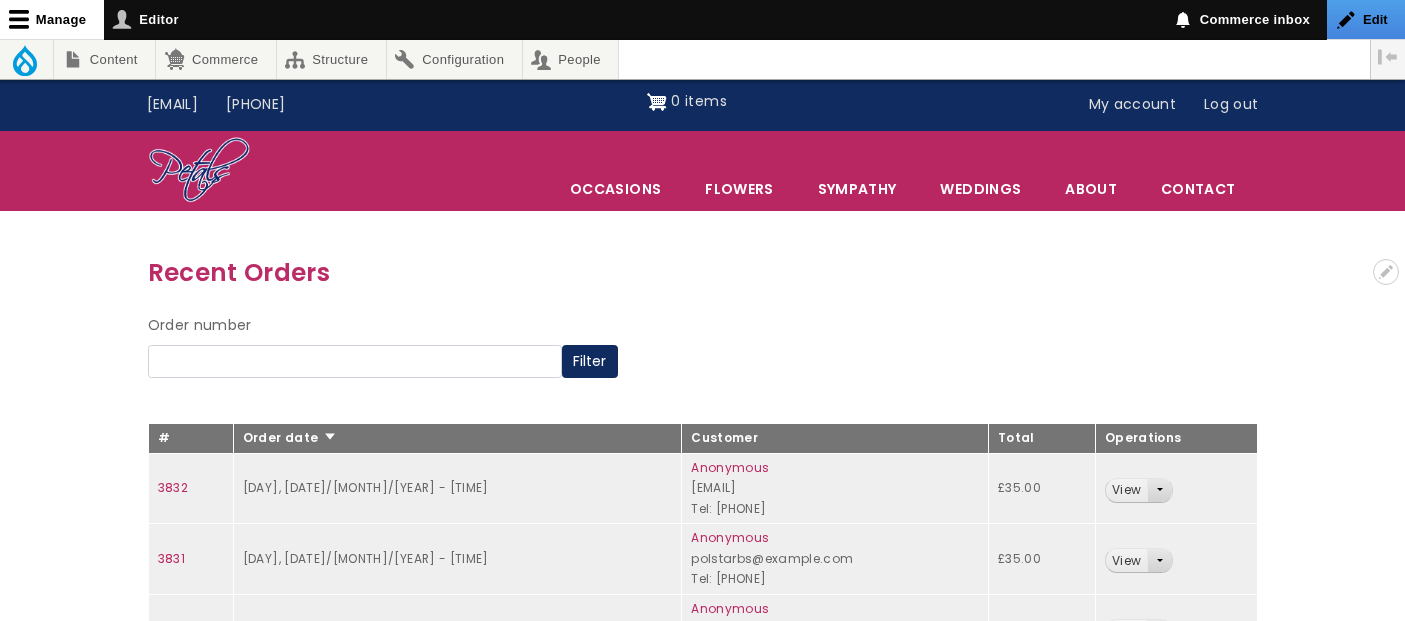 scroll, scrollTop: 0, scrollLeft: 0, axis: both 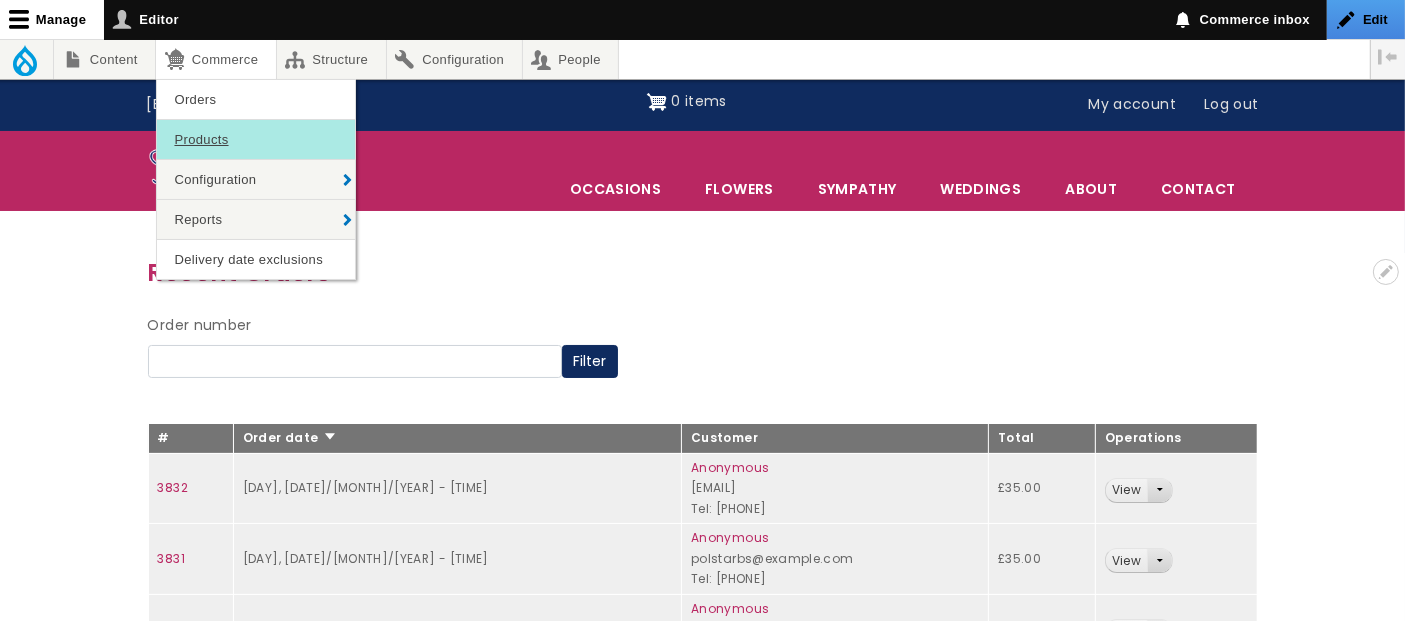 click on "Products" at bounding box center (256, 139) 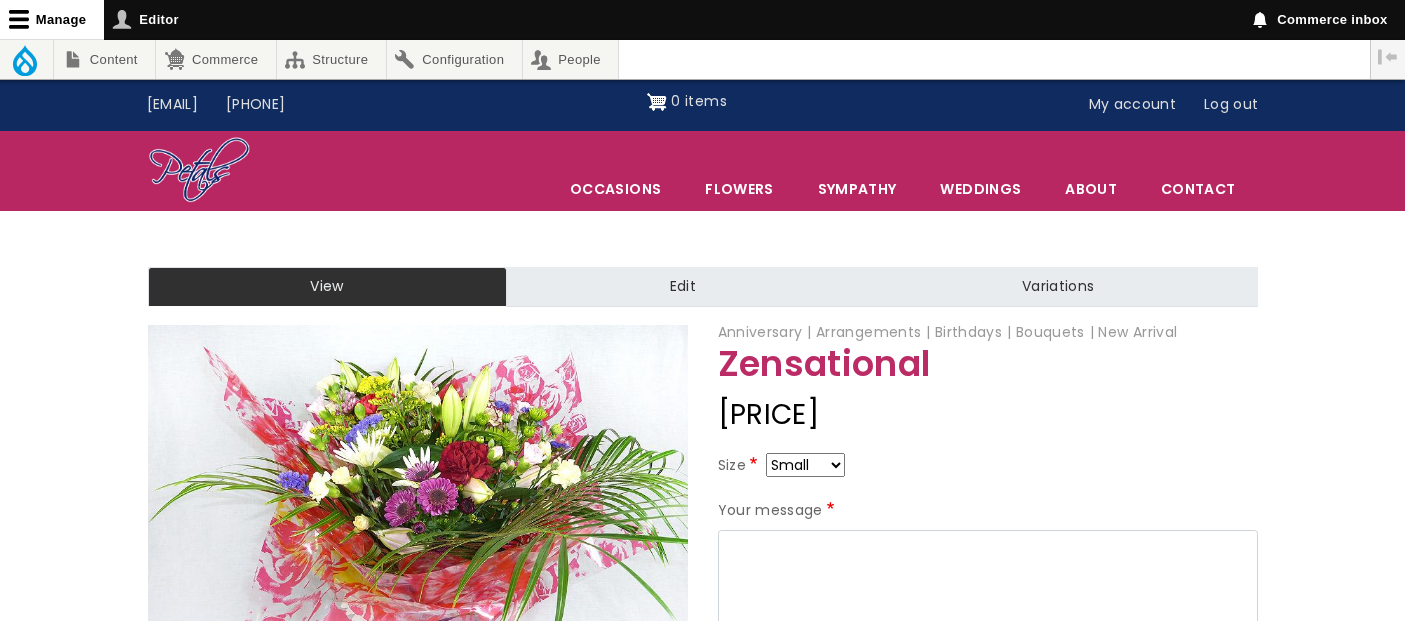 scroll, scrollTop: 0, scrollLeft: 0, axis: both 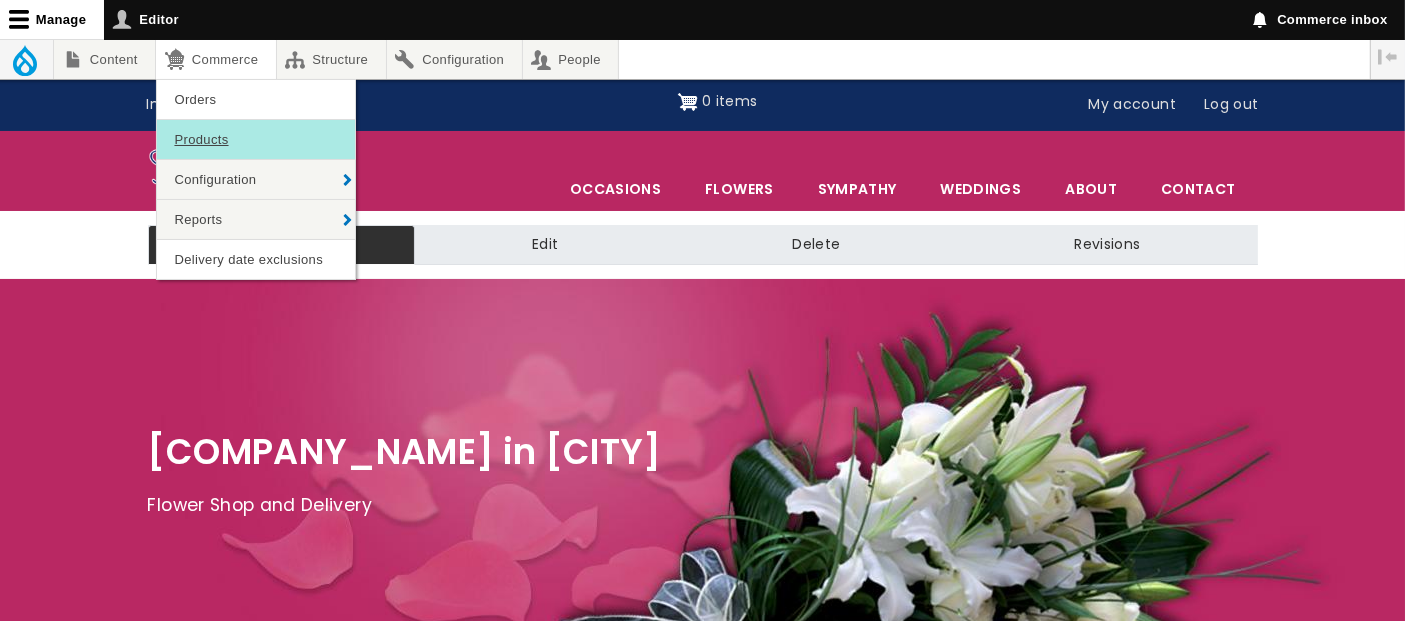 click on "Products" at bounding box center (256, 139) 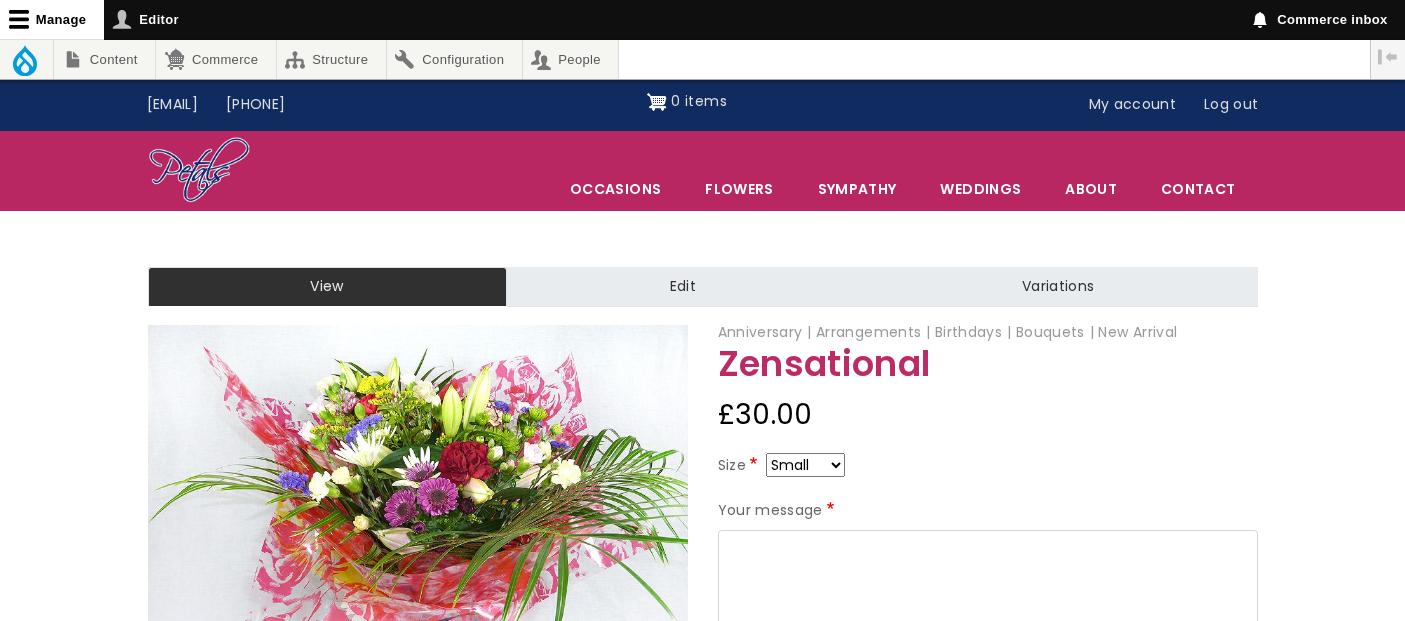 scroll, scrollTop: 0, scrollLeft: 0, axis: both 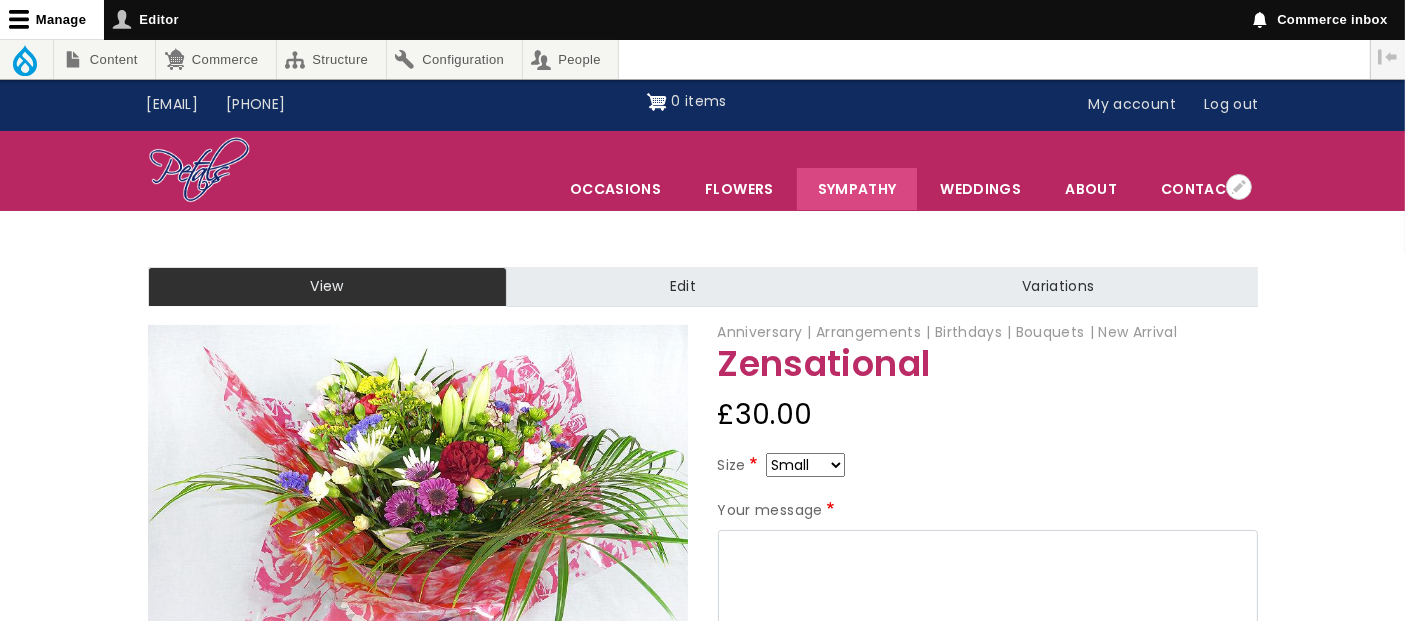 click on "Sympathy" at bounding box center (857, 189) 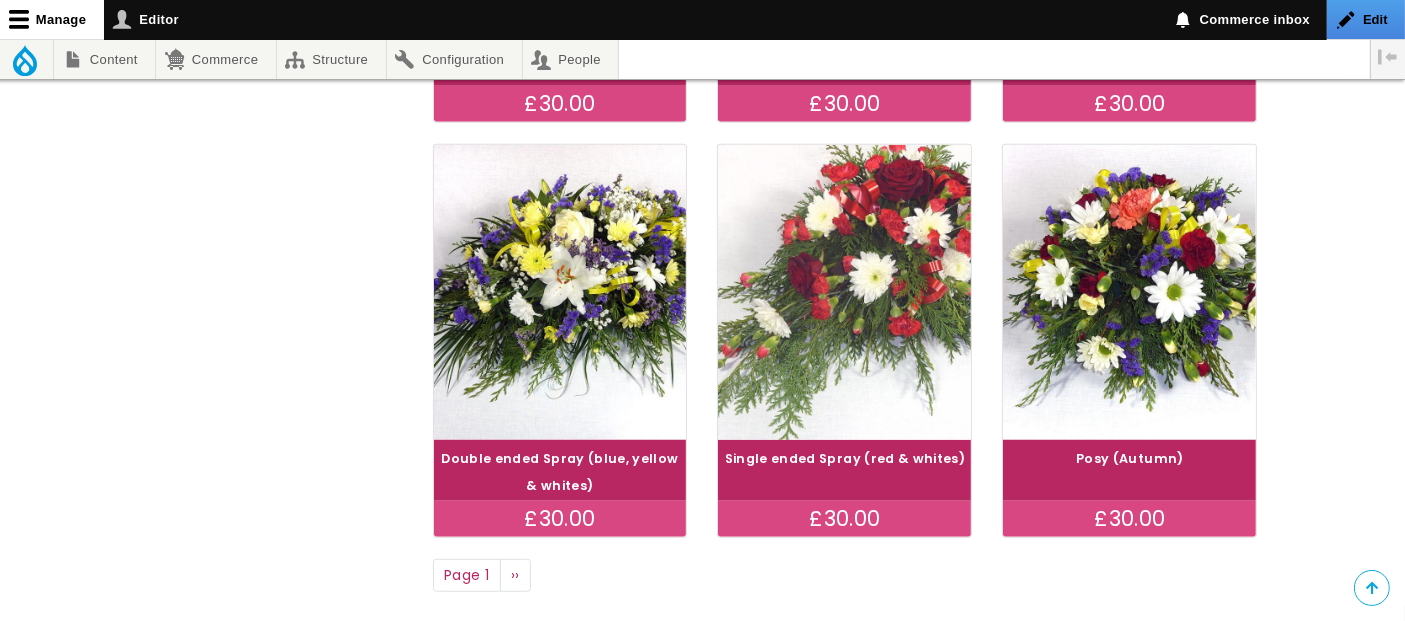 scroll, scrollTop: 1555, scrollLeft: 0, axis: vertical 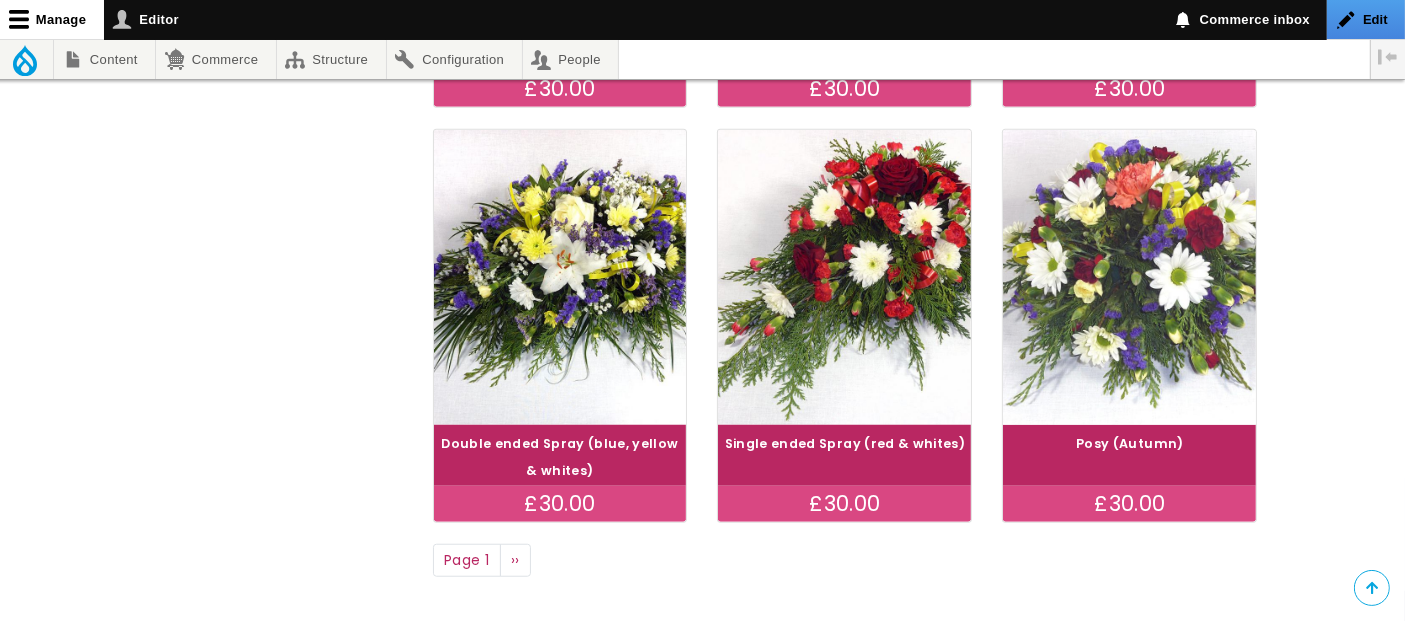 click at bounding box center (1130, 277) 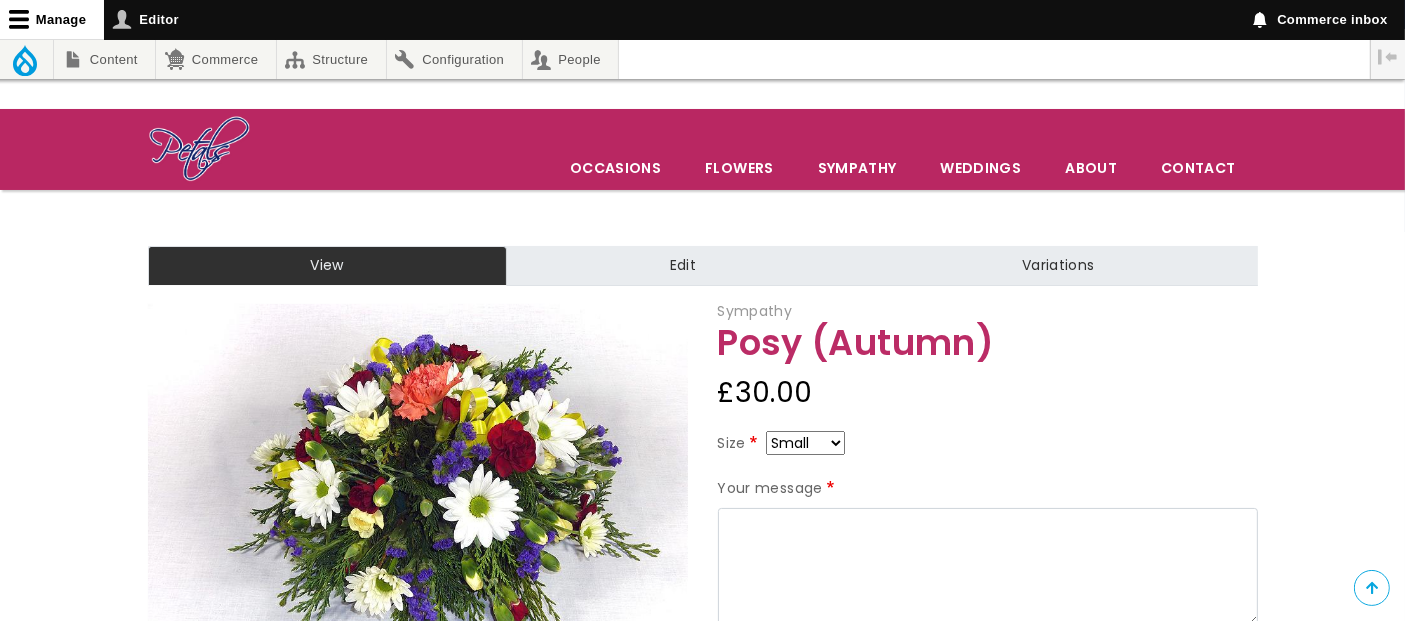 scroll, scrollTop: 222, scrollLeft: 0, axis: vertical 